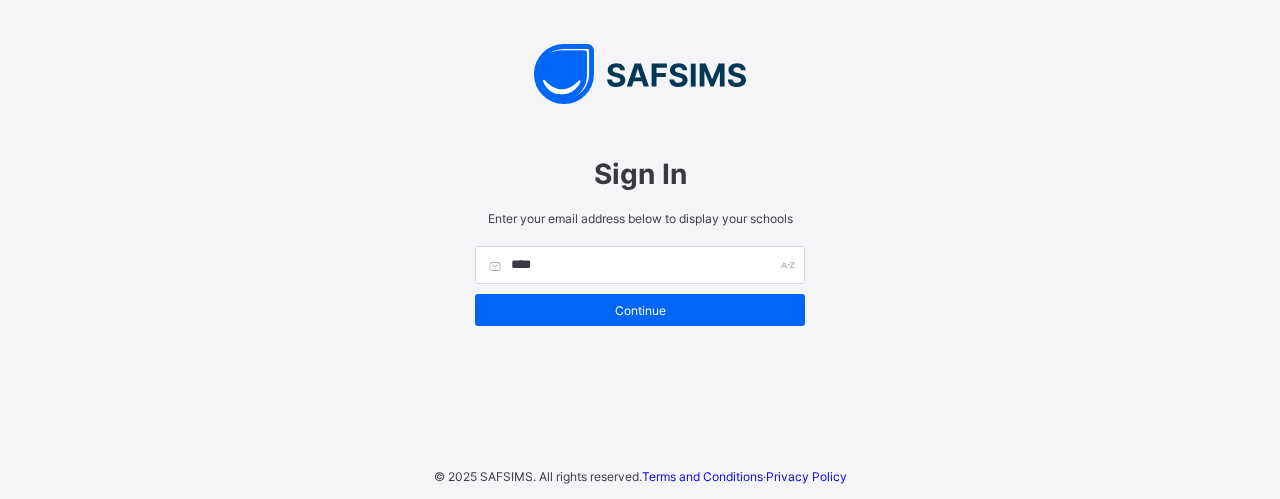 scroll, scrollTop: 0, scrollLeft: 0, axis: both 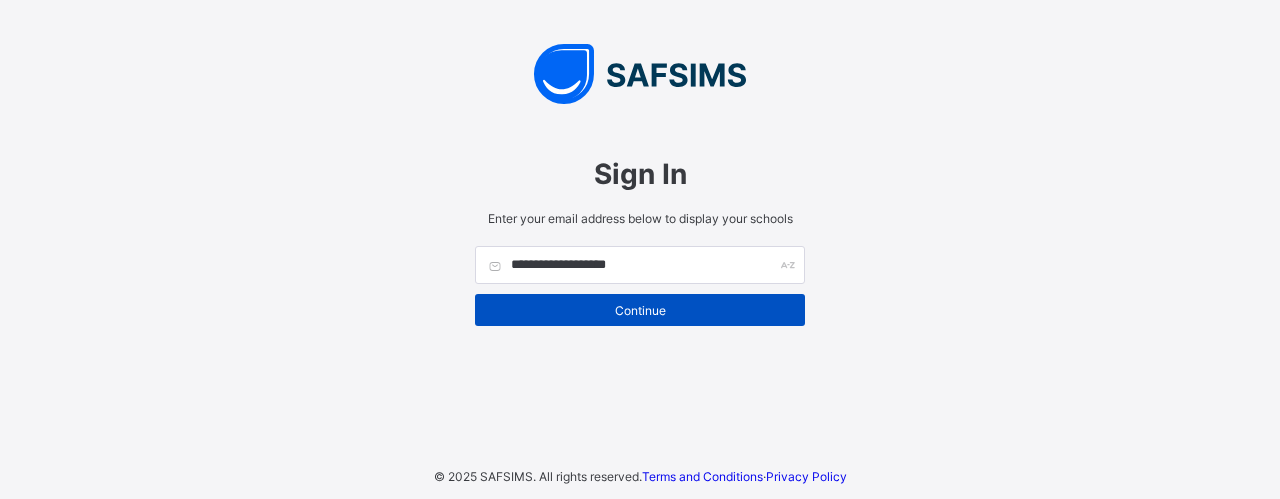 type on "**********" 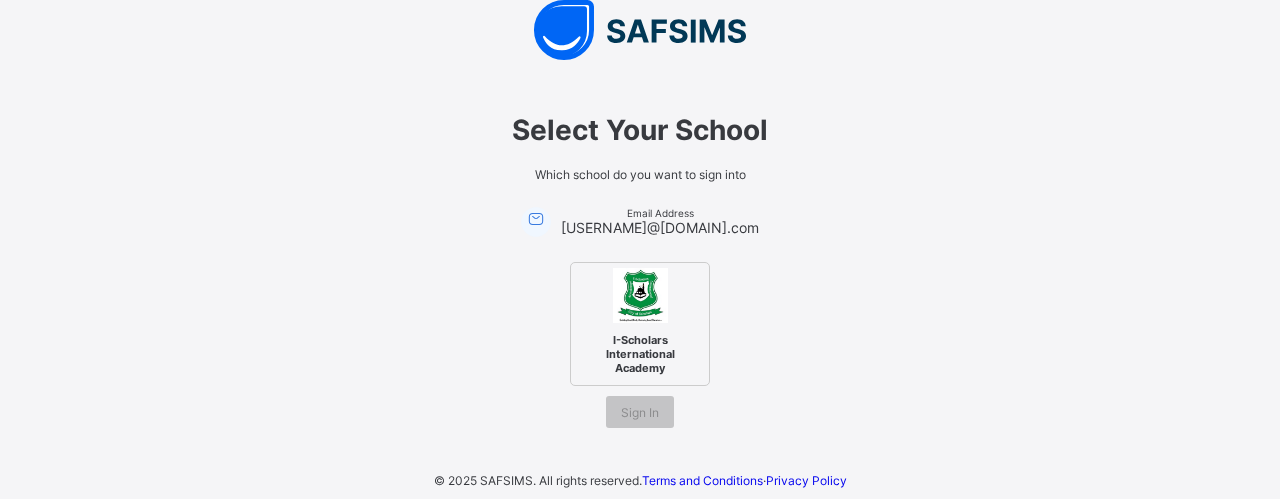 click on "I-Scholars International Academy" at bounding box center [640, 354] 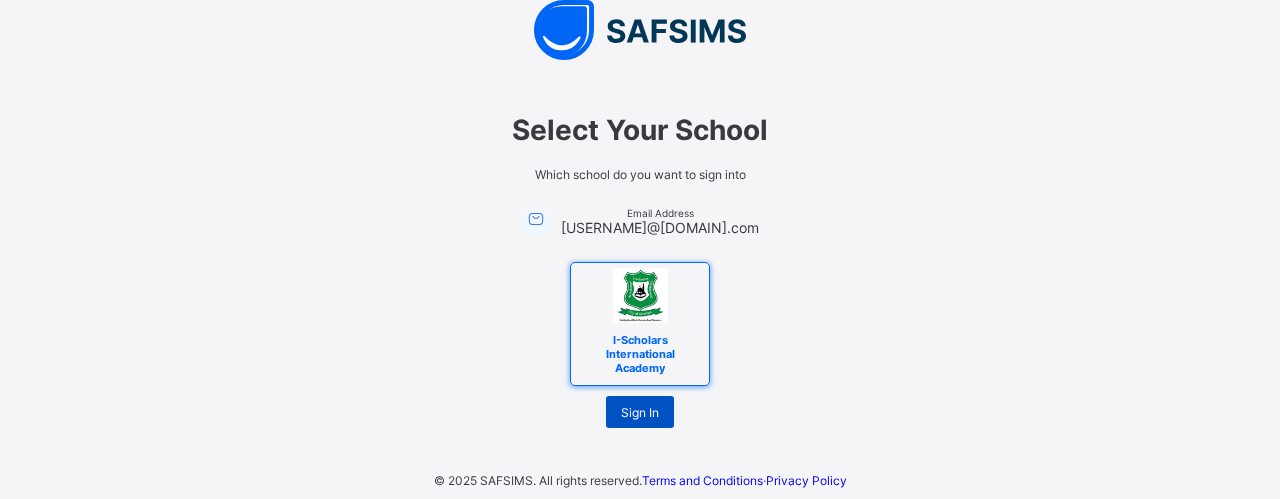 click on "Sign In" at bounding box center (640, 412) 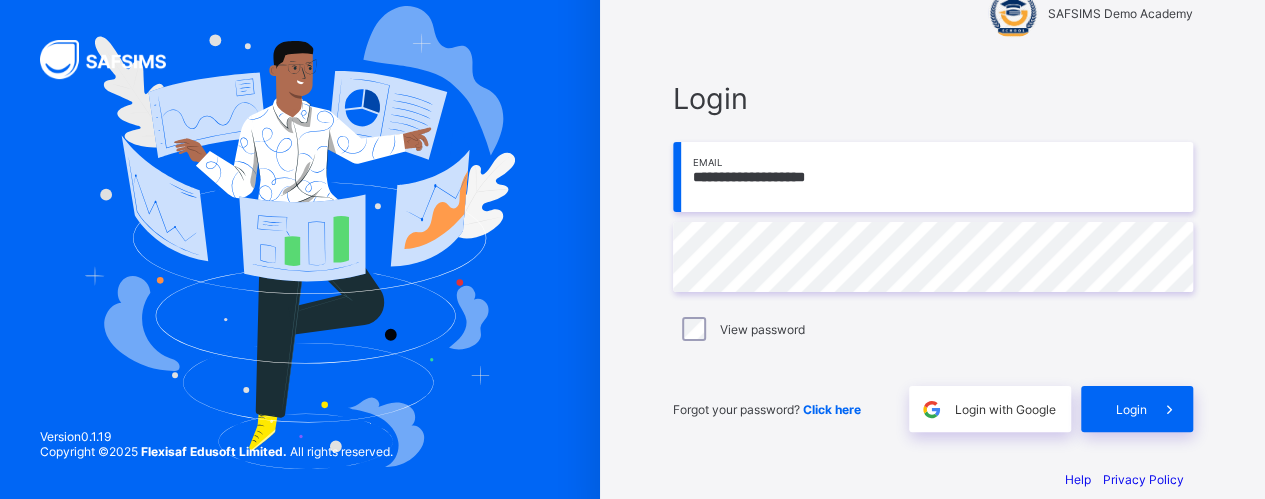 scroll, scrollTop: 78, scrollLeft: 0, axis: vertical 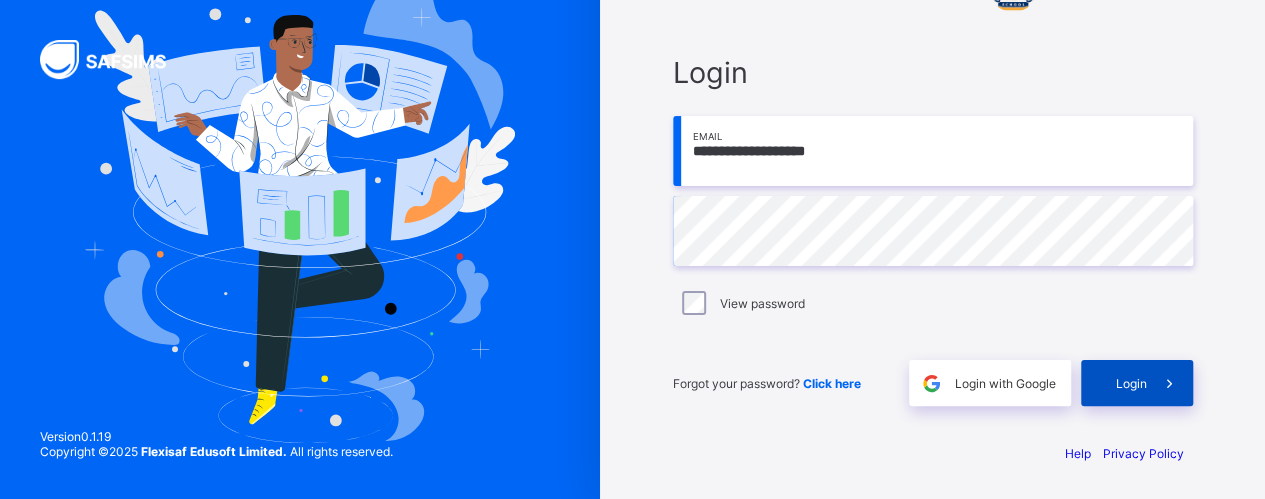 click on "Login" at bounding box center [1131, 383] 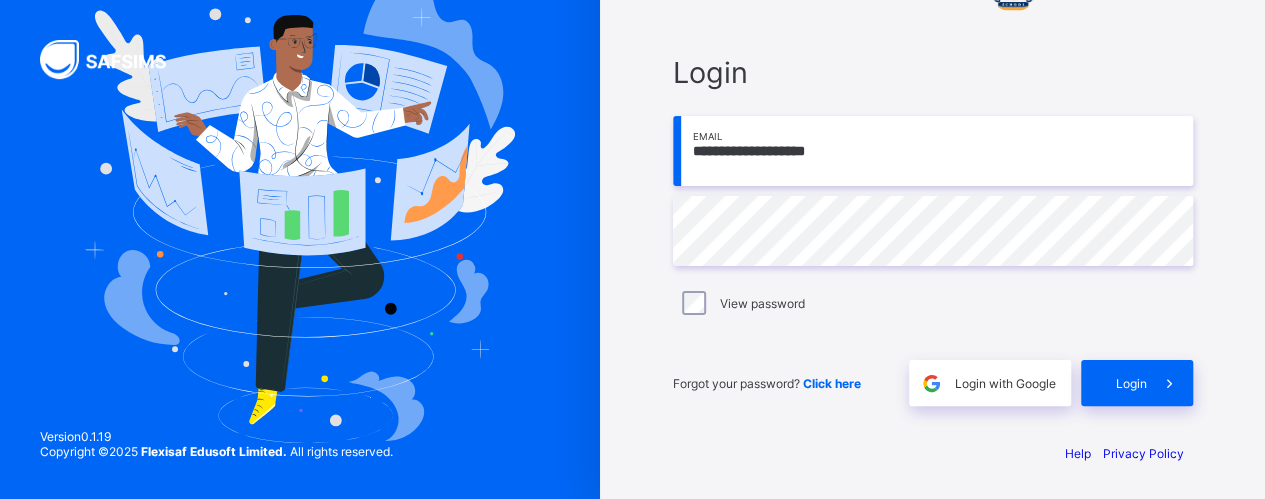 scroll, scrollTop: 0, scrollLeft: 0, axis: both 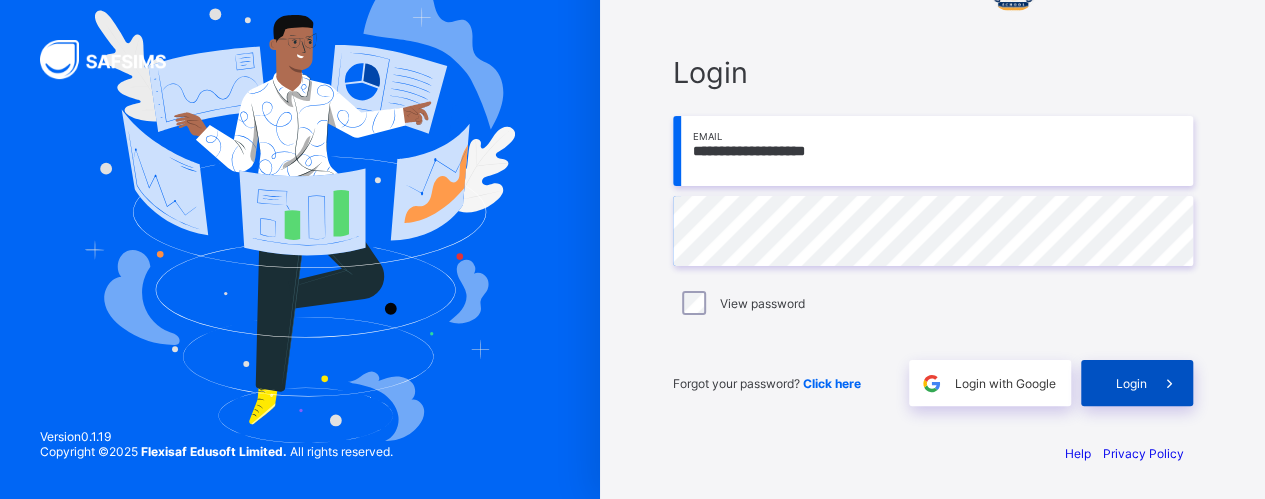 click on "Login" at bounding box center [1137, 383] 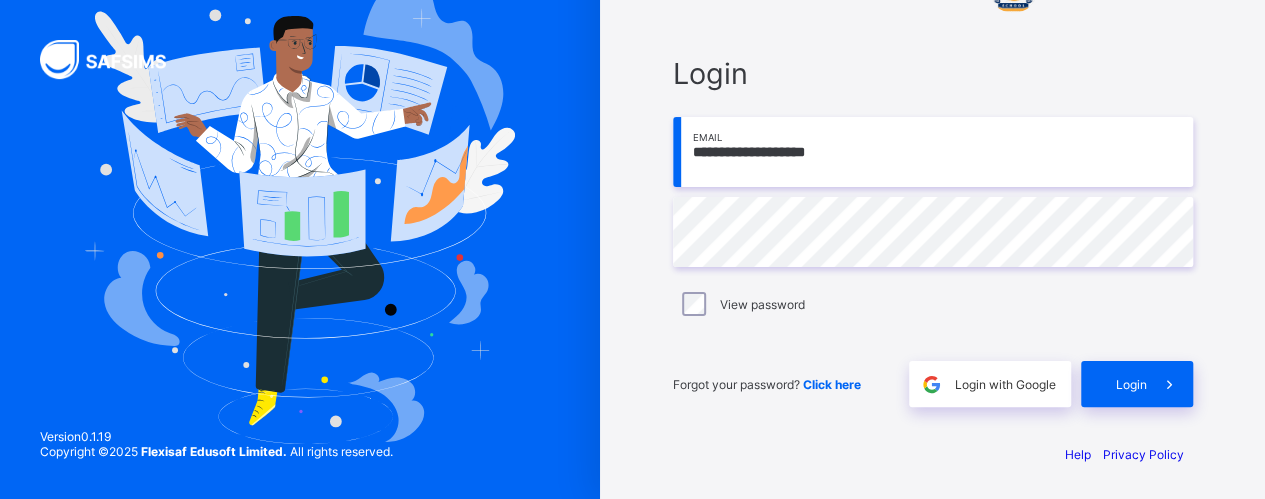 scroll, scrollTop: 78, scrollLeft: 0, axis: vertical 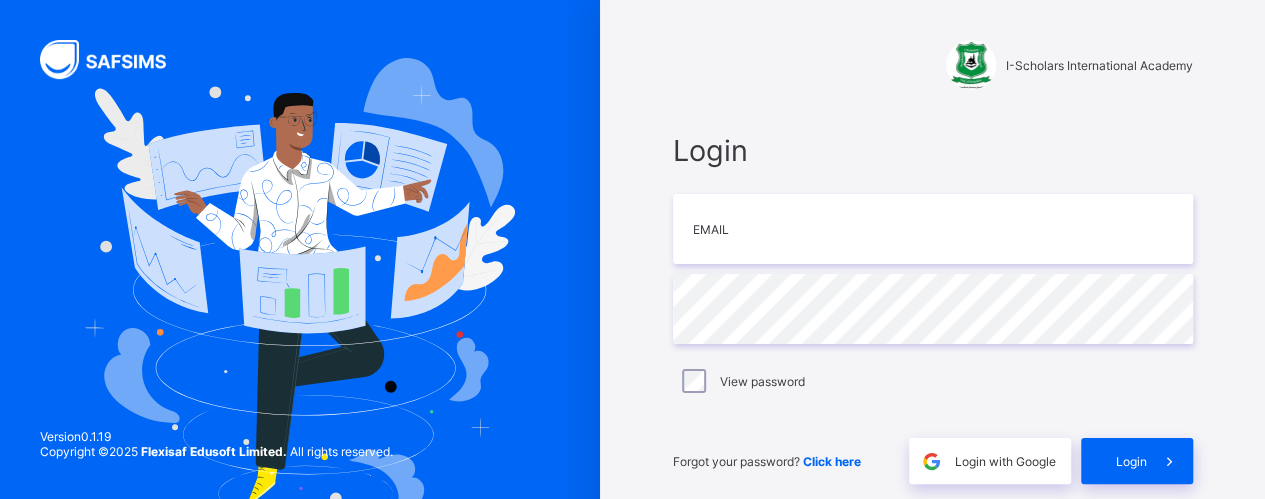 type on "**********" 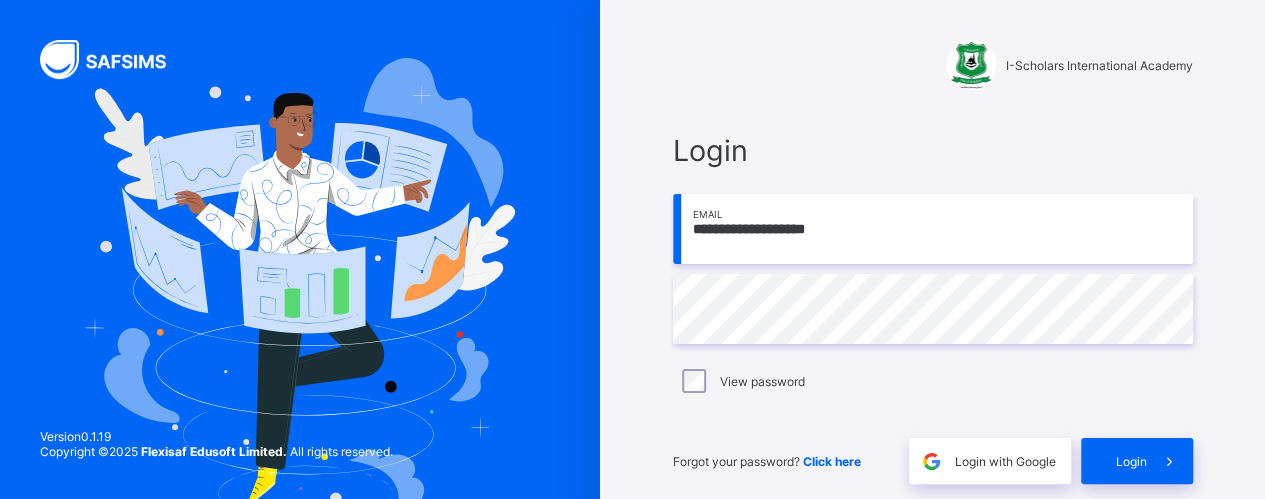 click on "Click here" at bounding box center [832, 461] 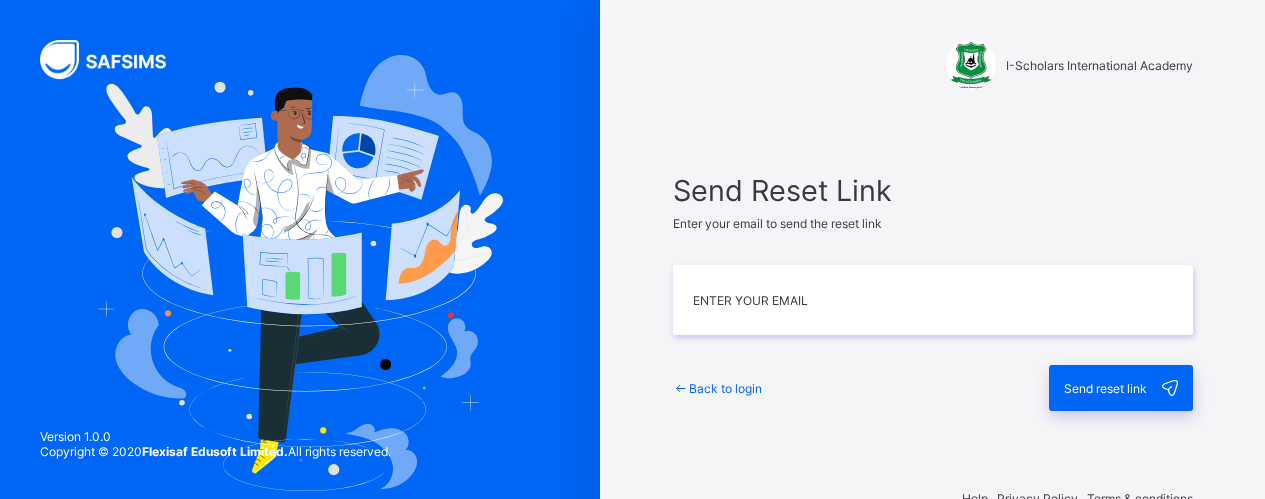 scroll, scrollTop: 0, scrollLeft: 0, axis: both 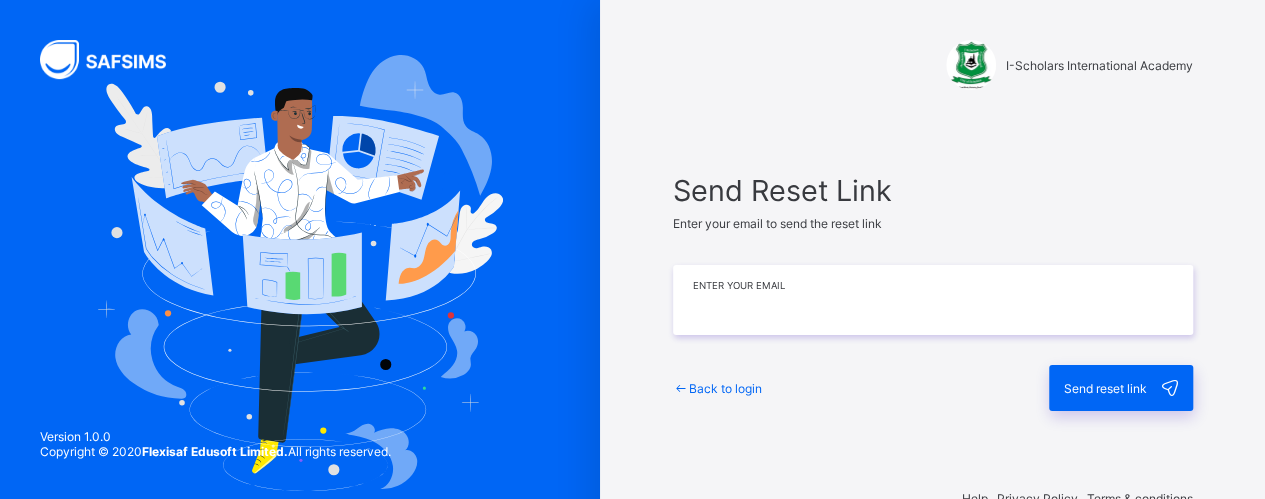 click at bounding box center (933, 300) 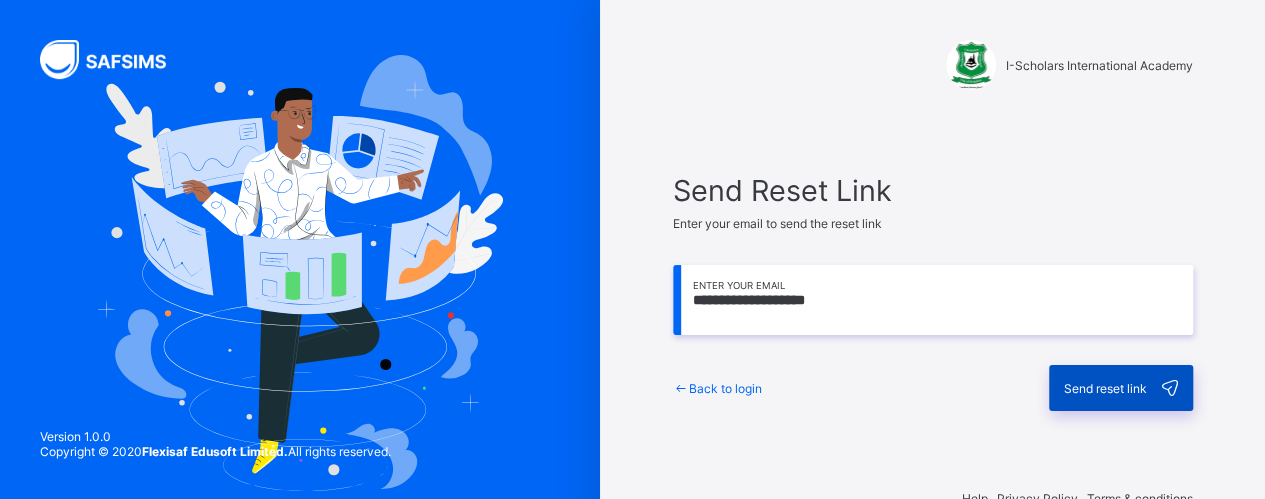 click on "Send reset link" at bounding box center [1105, 388] 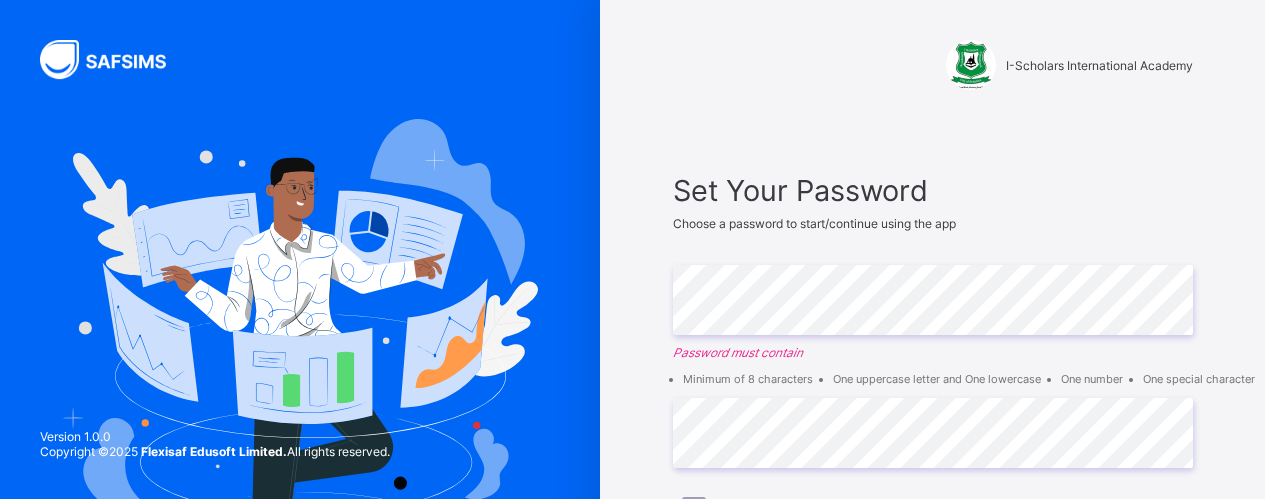 scroll, scrollTop: 0, scrollLeft: 0, axis: both 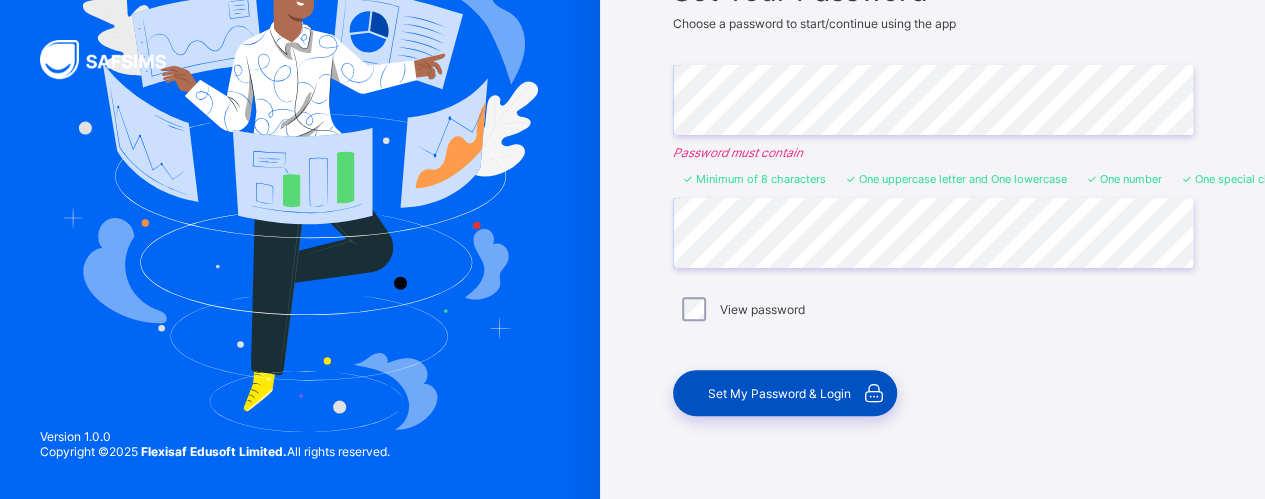 click on "Set My Password & Login" at bounding box center (779, 393) 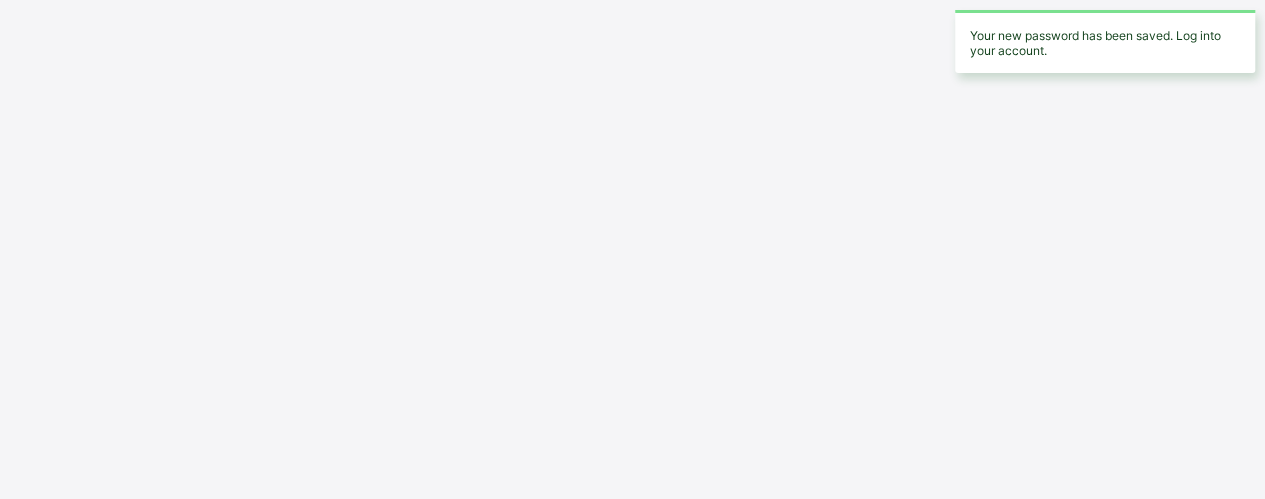 scroll, scrollTop: 0, scrollLeft: 0, axis: both 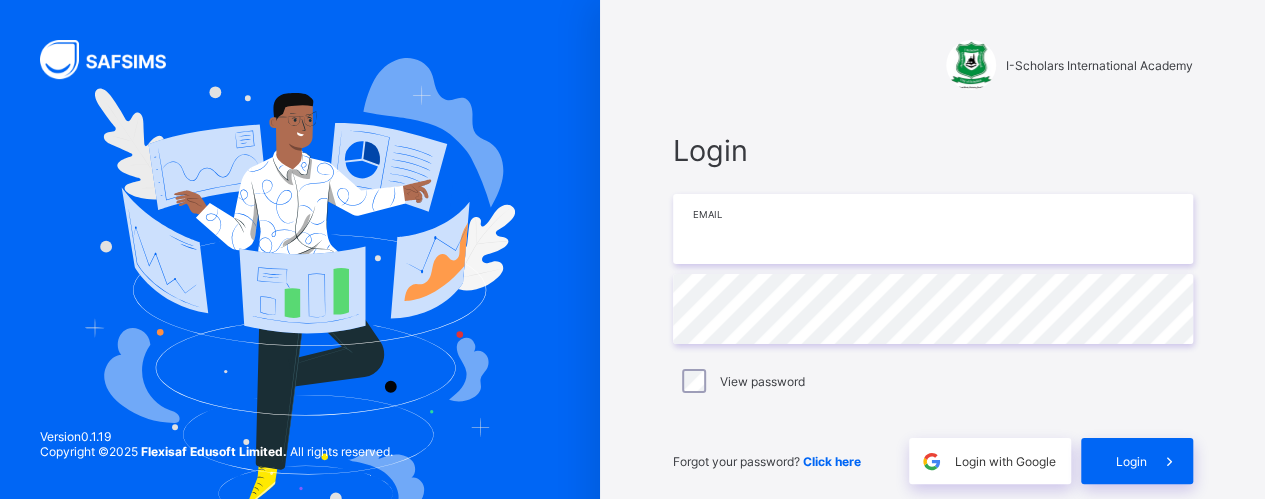 click at bounding box center (933, 229) 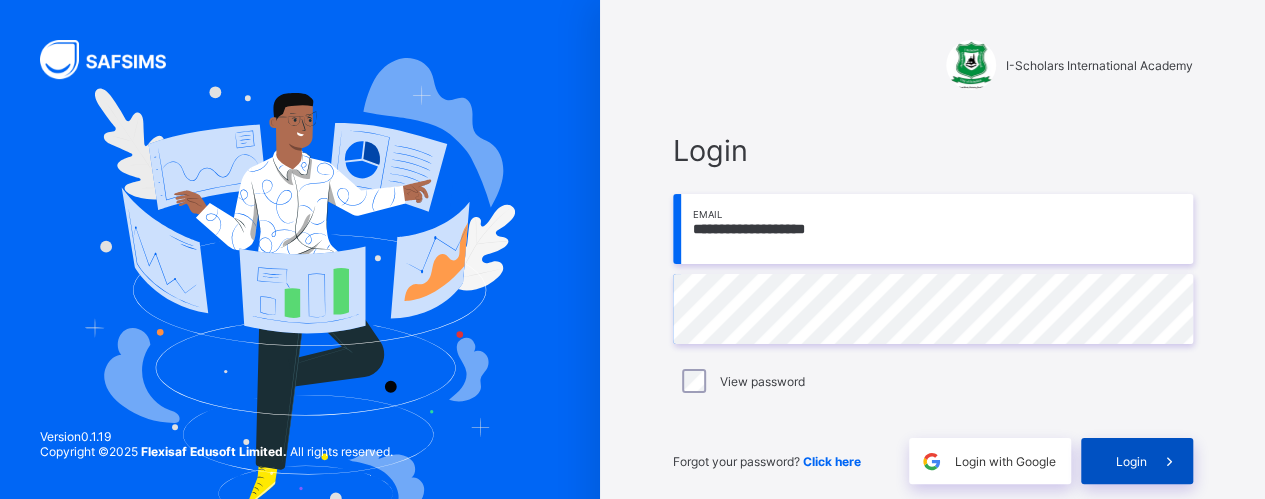 click on "Login" at bounding box center (1131, 461) 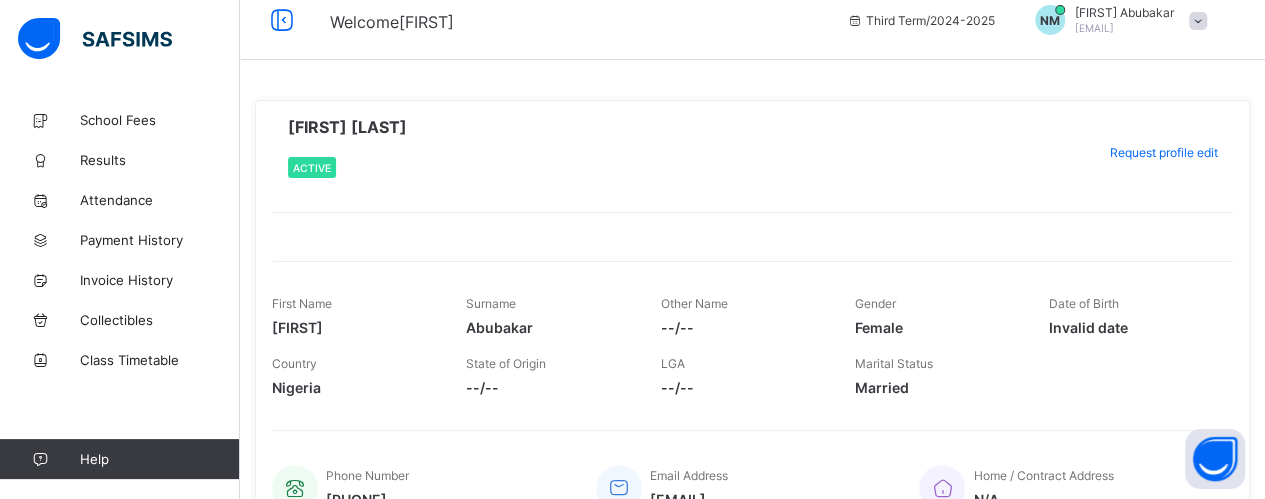 scroll, scrollTop: 0, scrollLeft: 0, axis: both 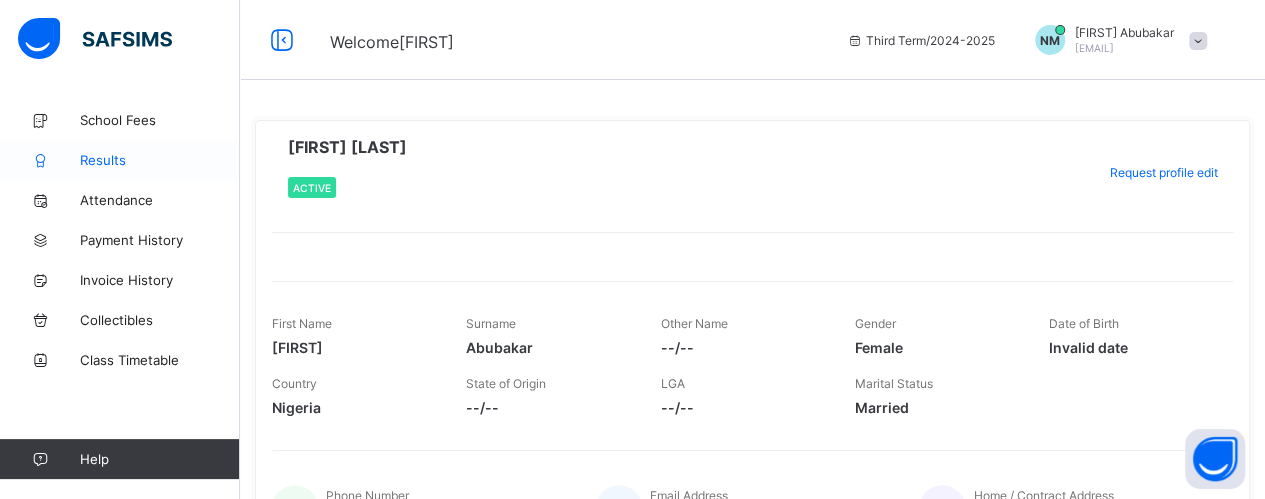 click on "Results" at bounding box center (160, 160) 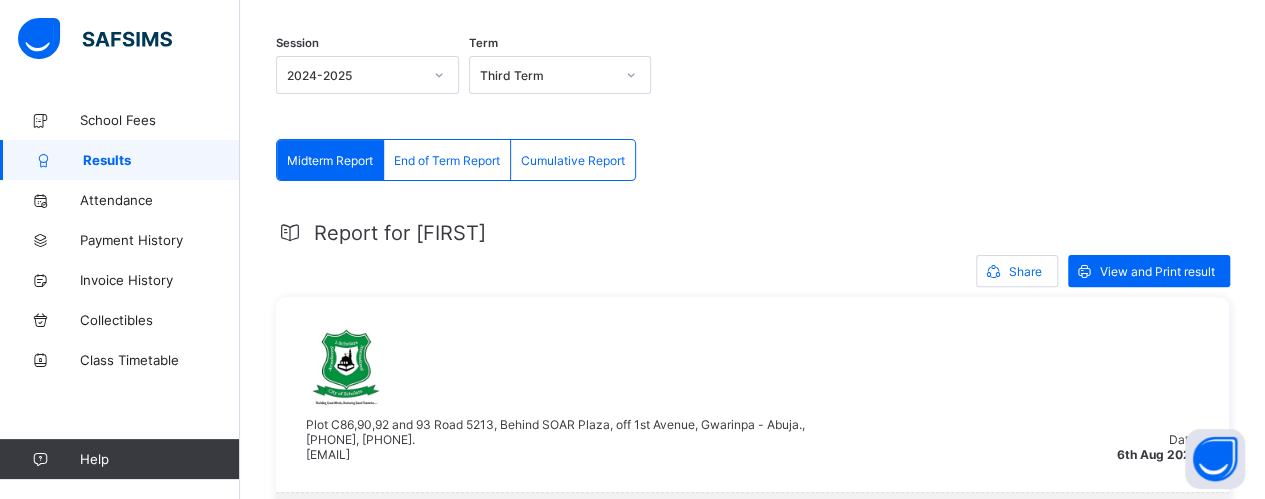 scroll, scrollTop: 200, scrollLeft: 0, axis: vertical 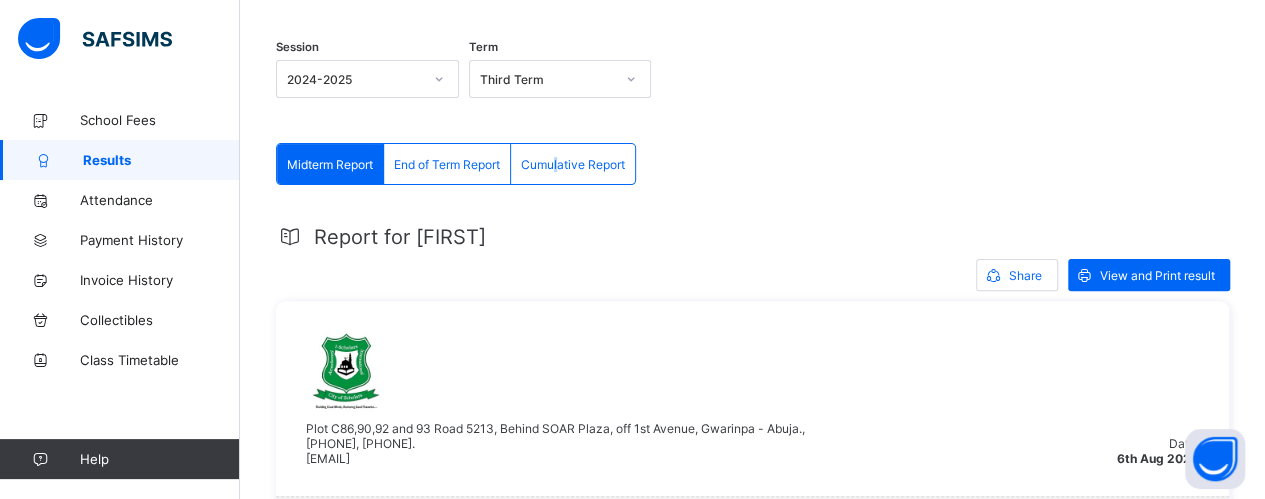 click on "Cumulative Report" at bounding box center (573, 164) 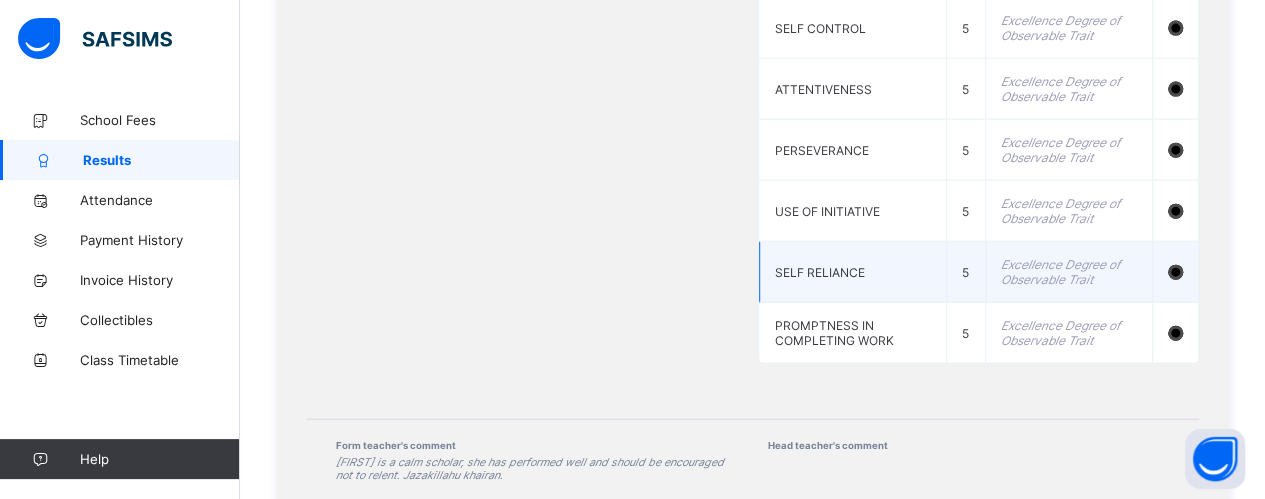 scroll, scrollTop: 2319, scrollLeft: 0, axis: vertical 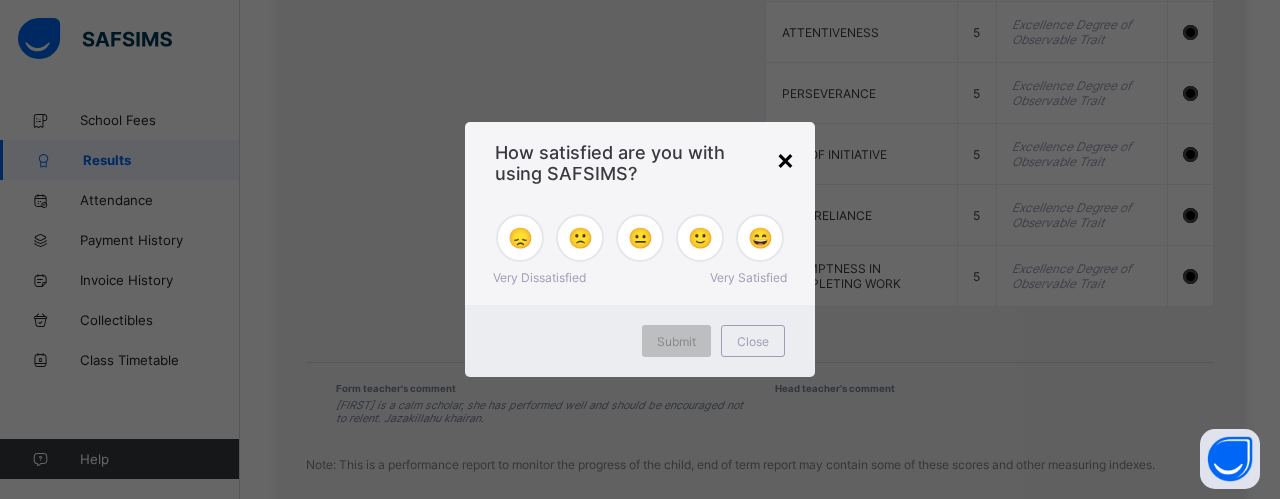 click on "×" at bounding box center [785, 159] 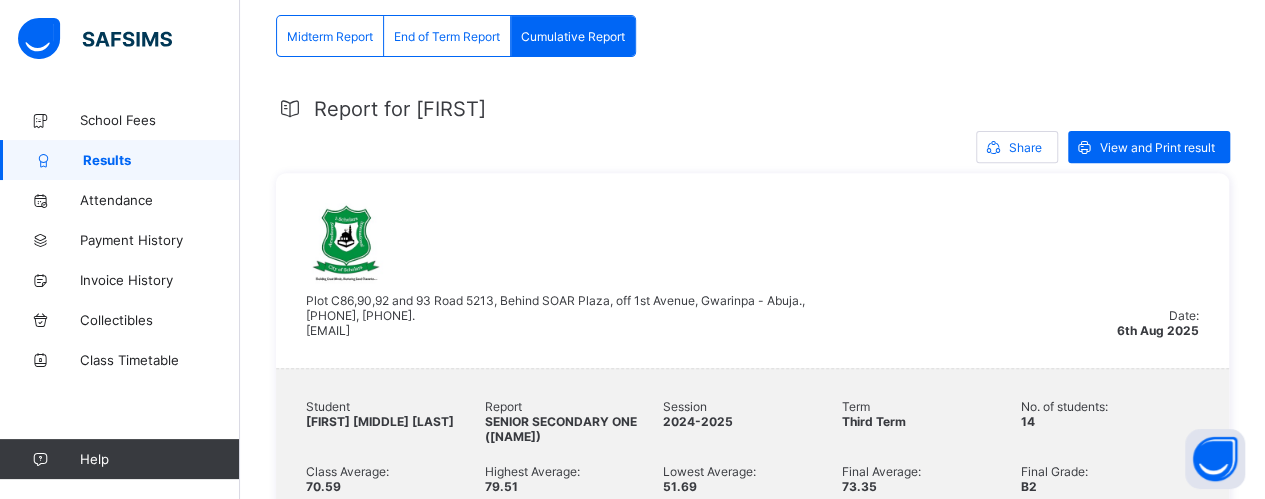 scroll, scrollTop: 319, scrollLeft: 0, axis: vertical 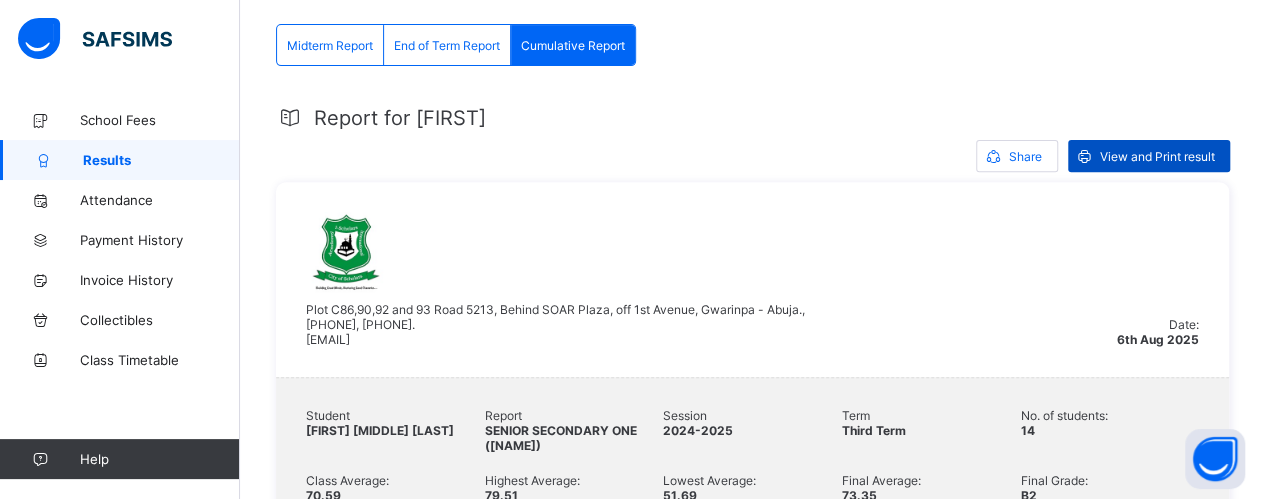 click on "View and Print result" at bounding box center (1157, 156) 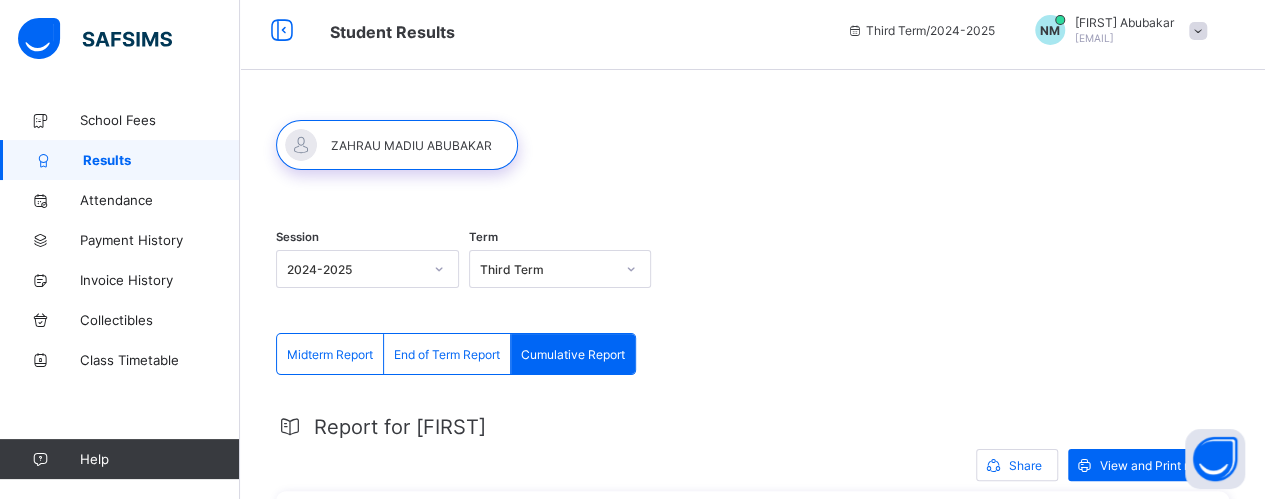 scroll, scrollTop: 0, scrollLeft: 0, axis: both 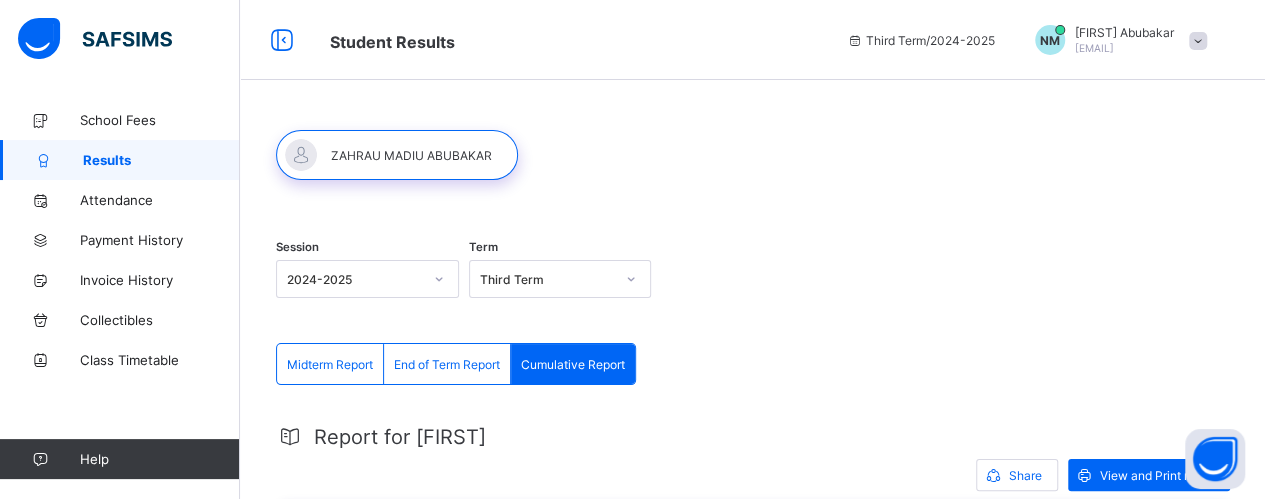 click on "End of Term Report" at bounding box center [447, 364] 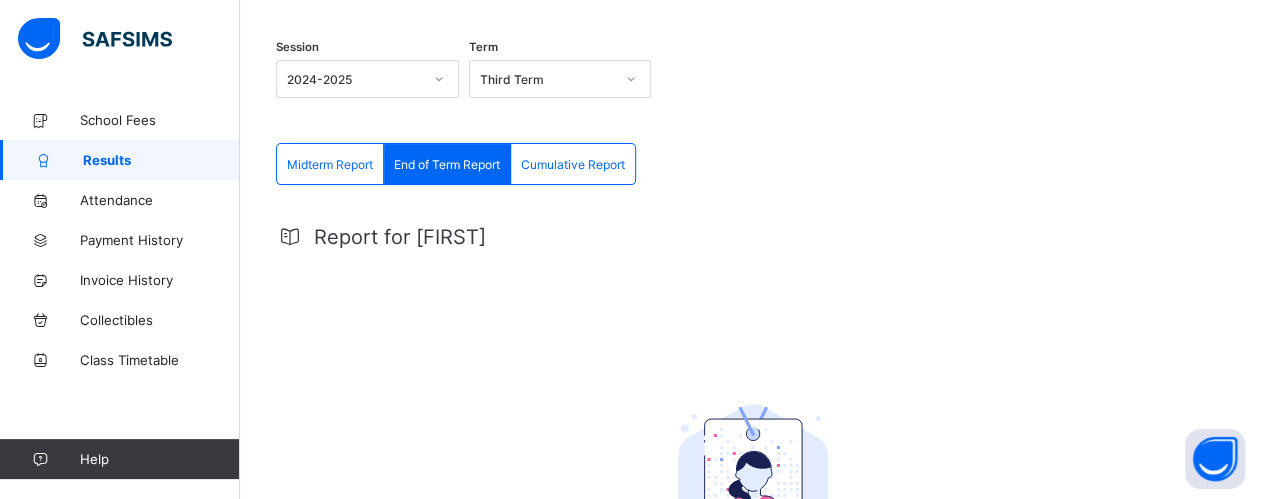 scroll, scrollTop: 0, scrollLeft: 0, axis: both 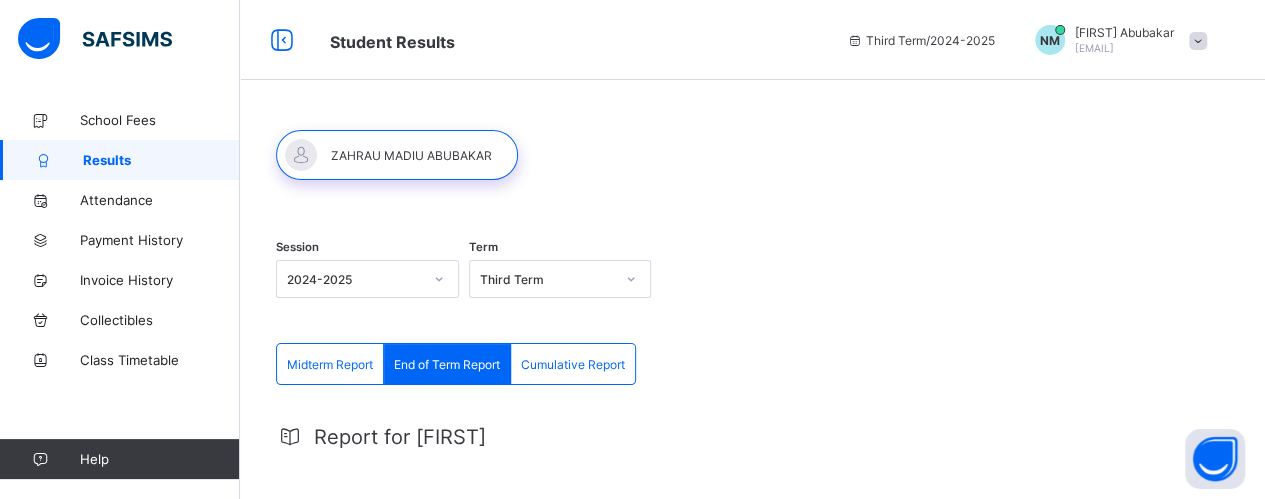 click on "NM" at bounding box center (1050, 40) 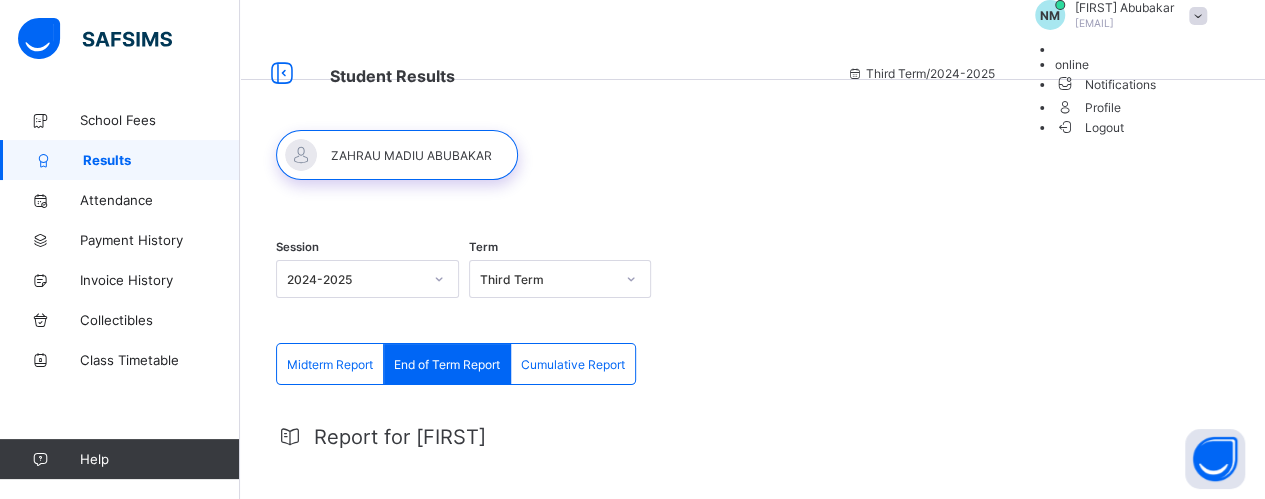 click on "Logout" at bounding box center (1089, 127) 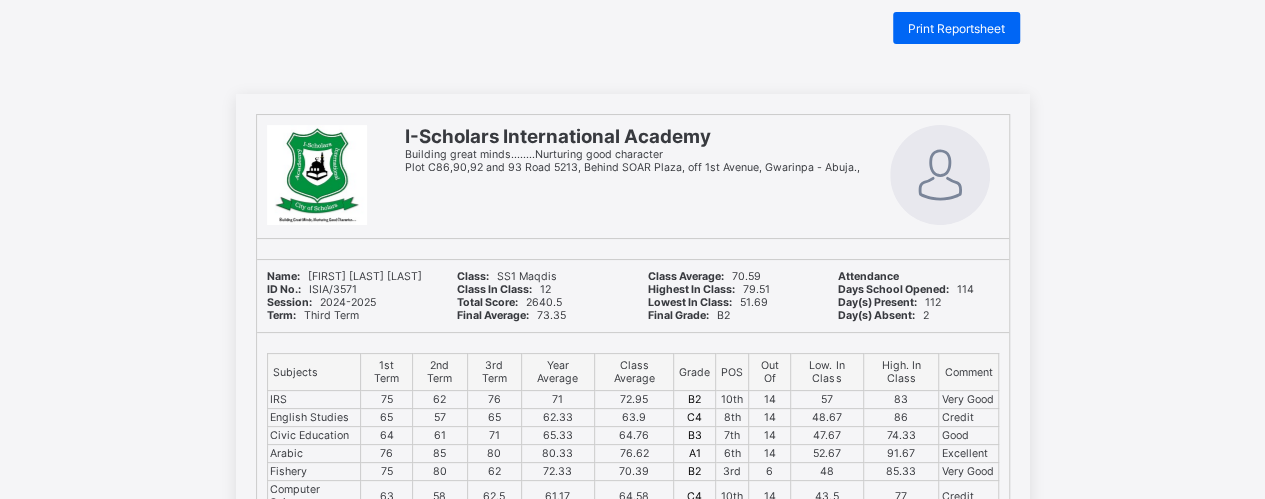 scroll, scrollTop: 0, scrollLeft: 0, axis: both 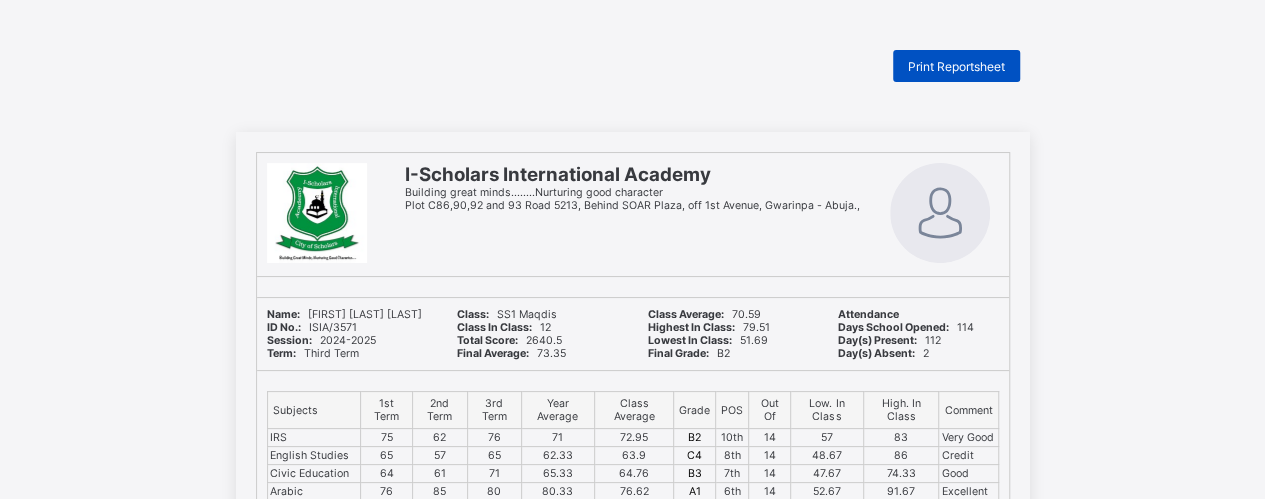 click on "Print Reportsheet" at bounding box center [956, 66] 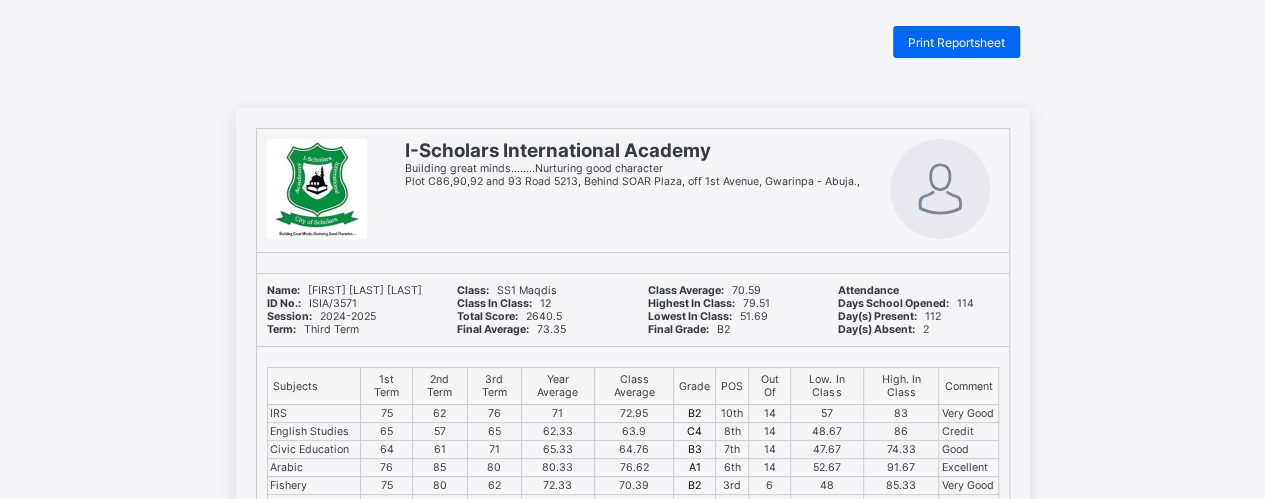 scroll, scrollTop: 0, scrollLeft: 0, axis: both 